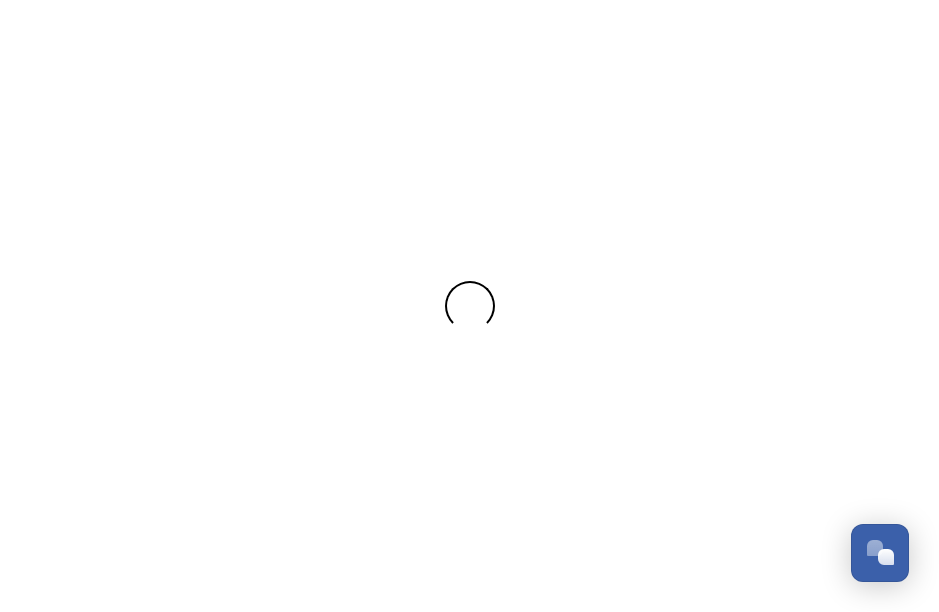 scroll, scrollTop: 0, scrollLeft: 0, axis: both 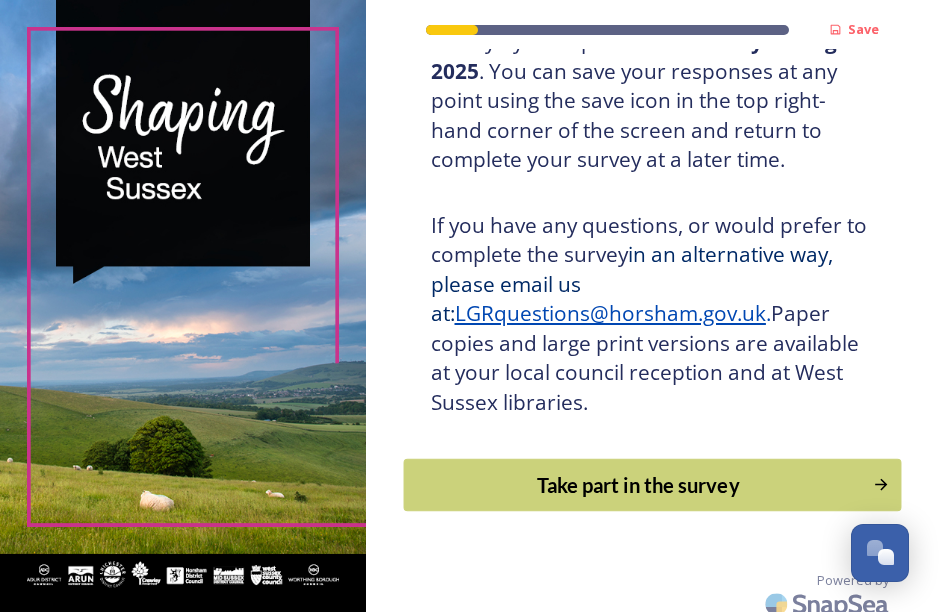 click on "Take part in the survey" at bounding box center (637, 485) 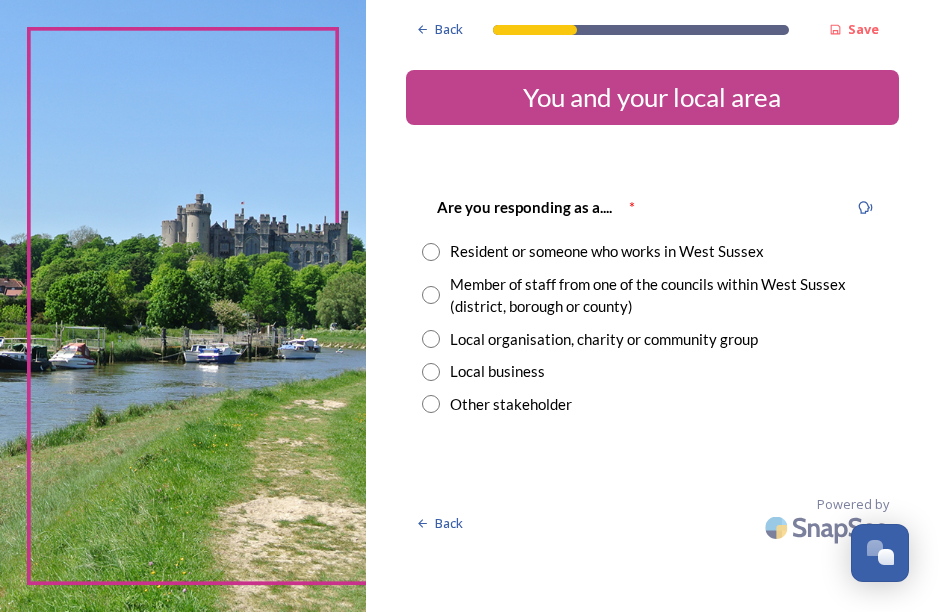 click at bounding box center [431, 252] 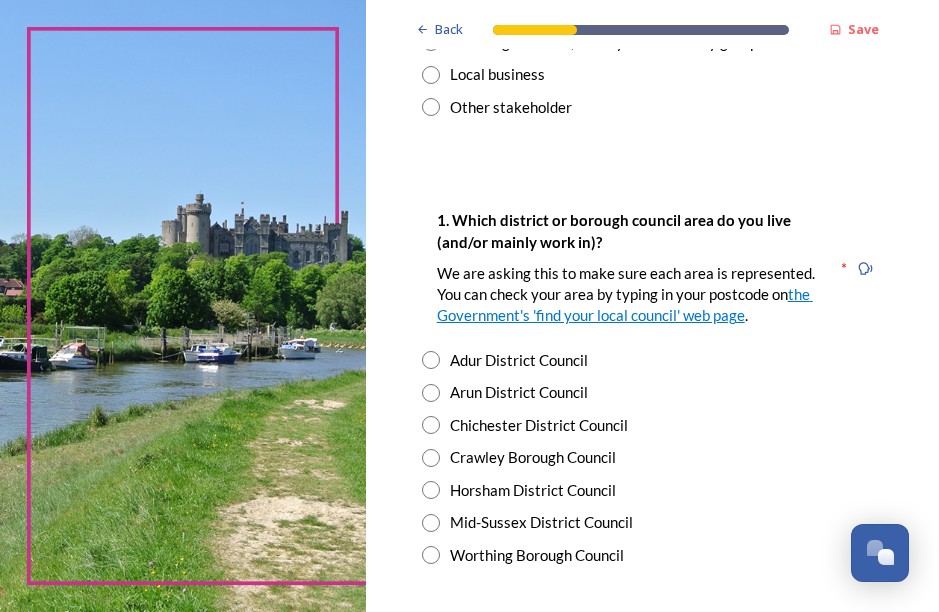 scroll, scrollTop: 314, scrollLeft: 0, axis: vertical 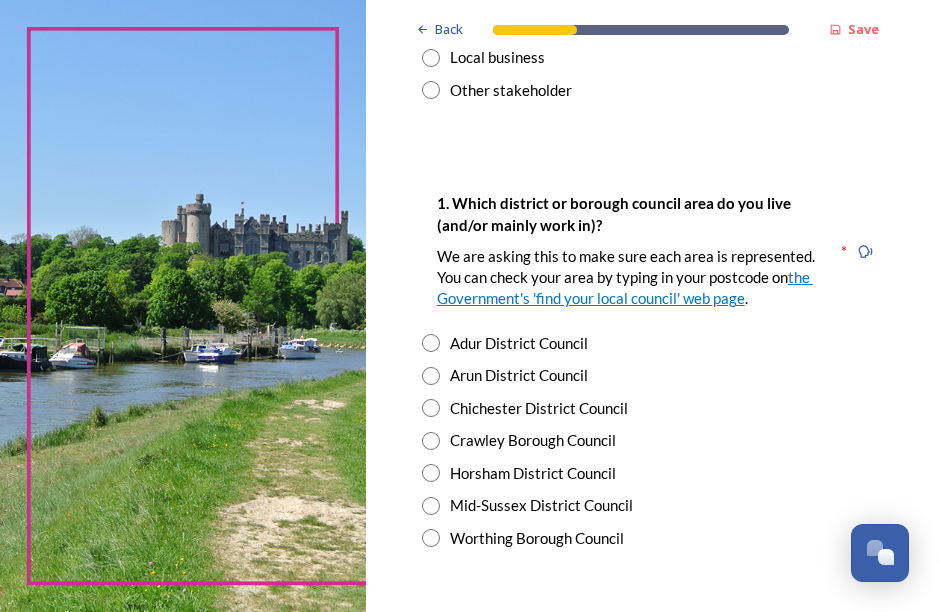 click at bounding box center (431, 473) 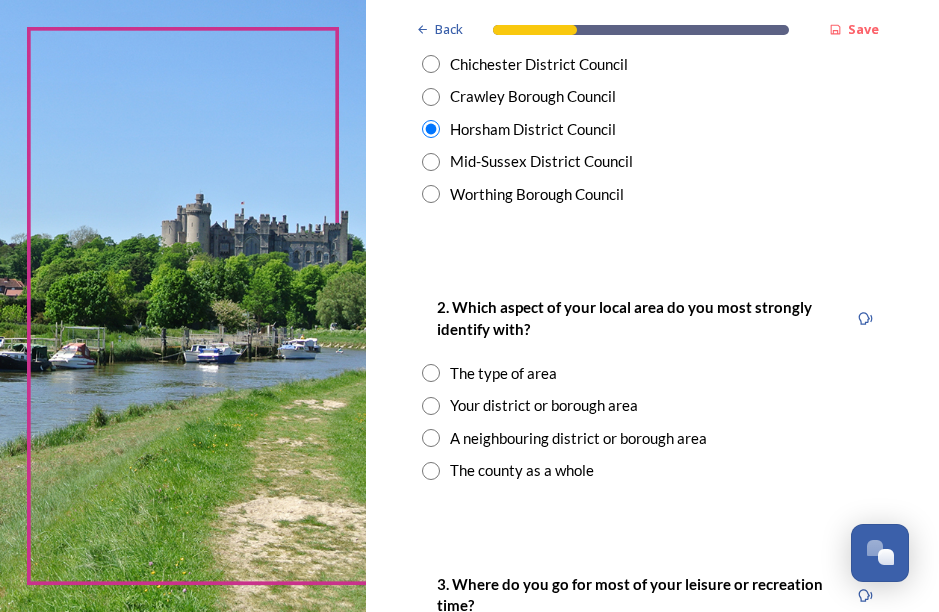 scroll, scrollTop: 659, scrollLeft: 0, axis: vertical 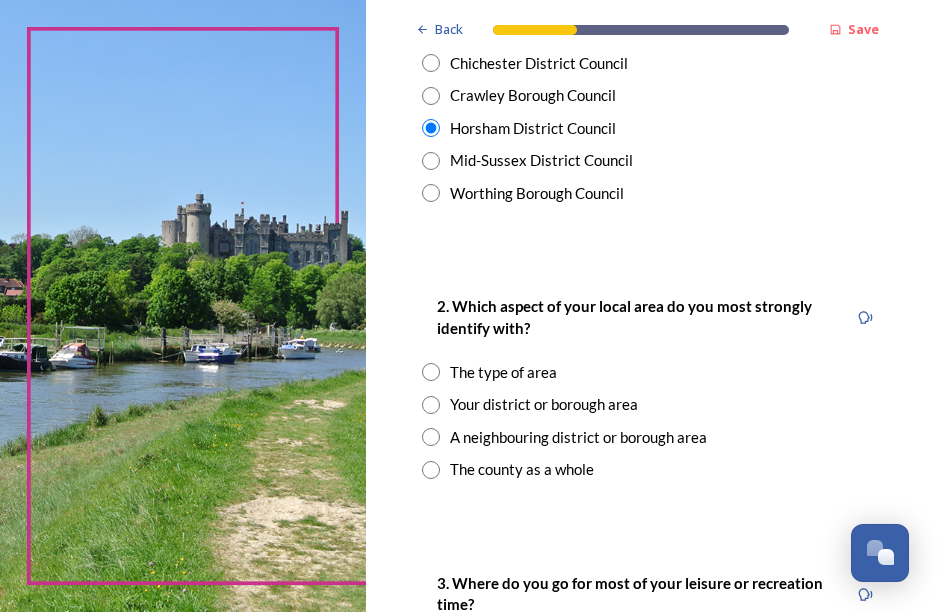 click at bounding box center (431, 470) 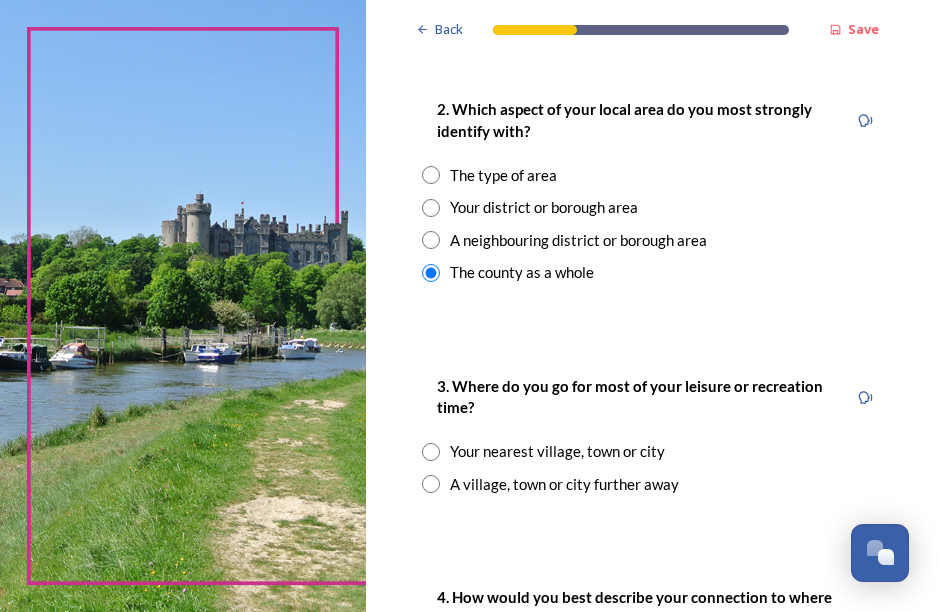 scroll, scrollTop: 858, scrollLeft: 0, axis: vertical 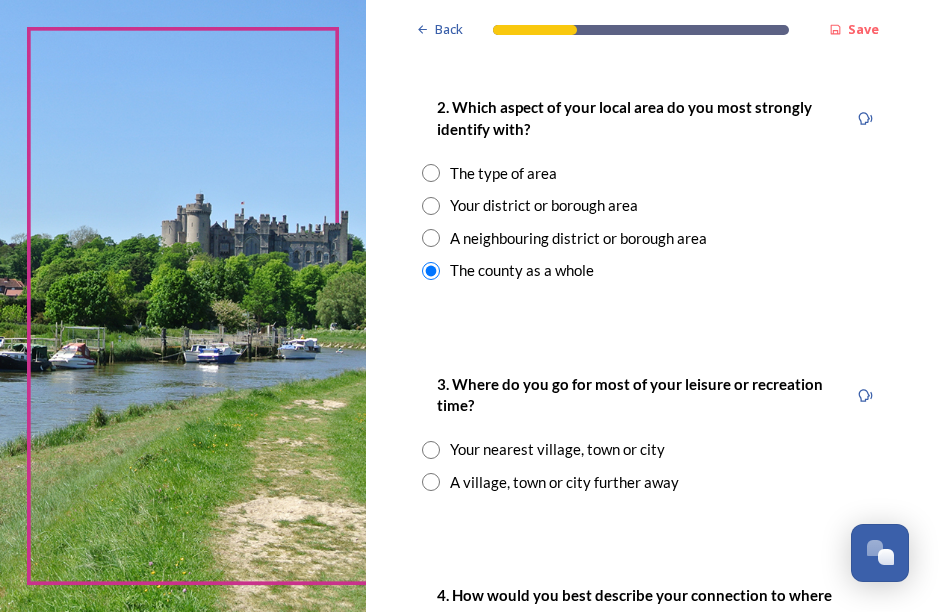 click at bounding box center (431, 450) 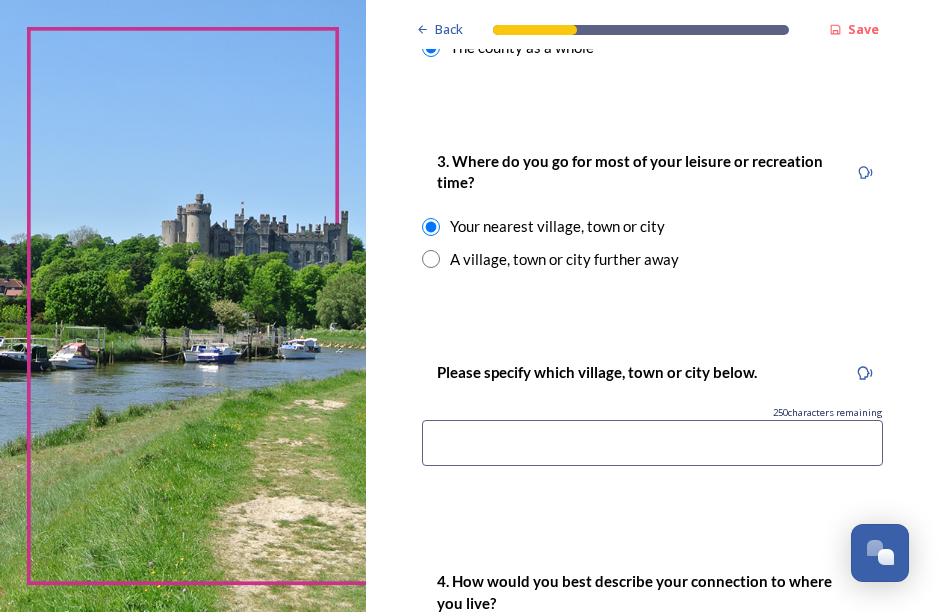 scroll, scrollTop: 1090, scrollLeft: 0, axis: vertical 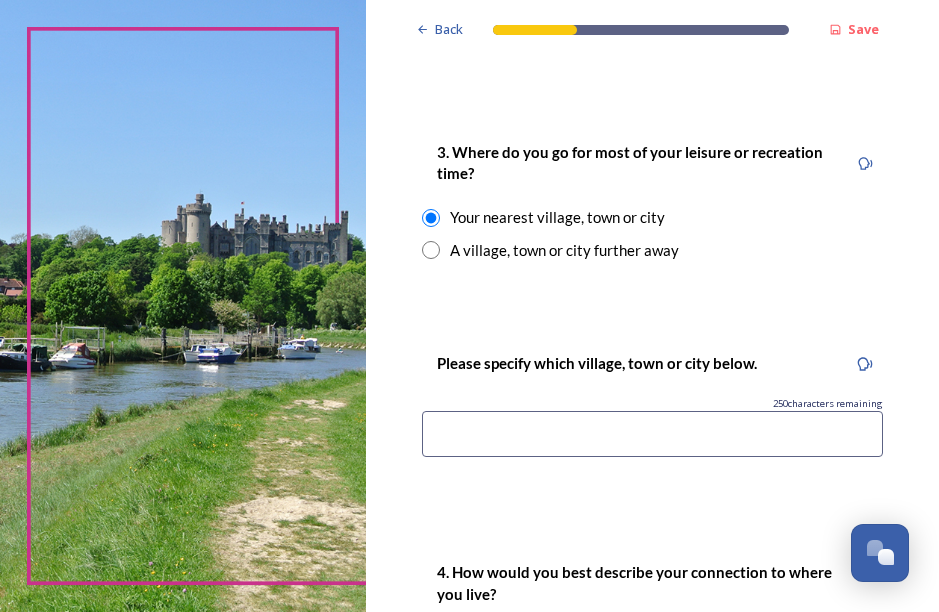 click at bounding box center (652, 434) 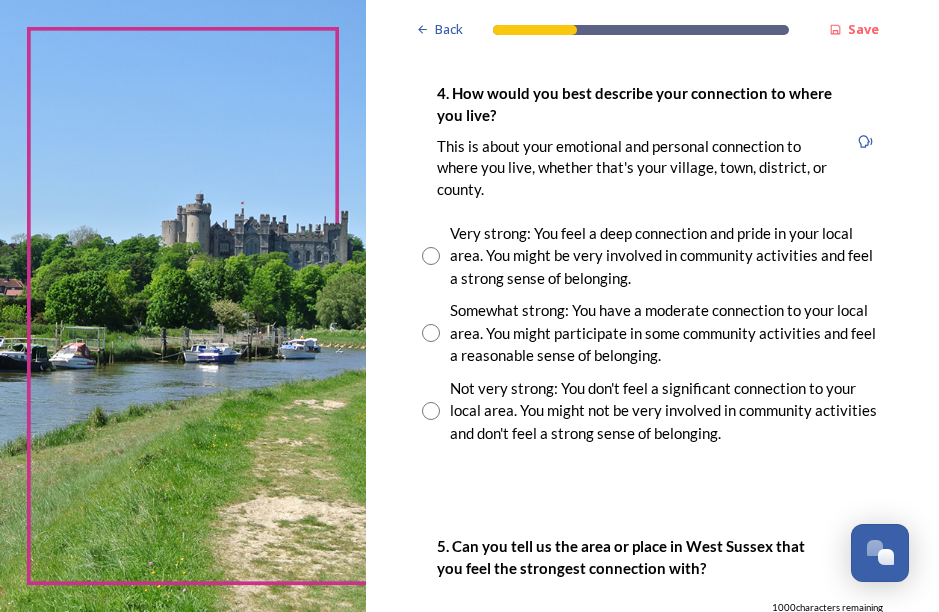 scroll, scrollTop: 1571, scrollLeft: 0, axis: vertical 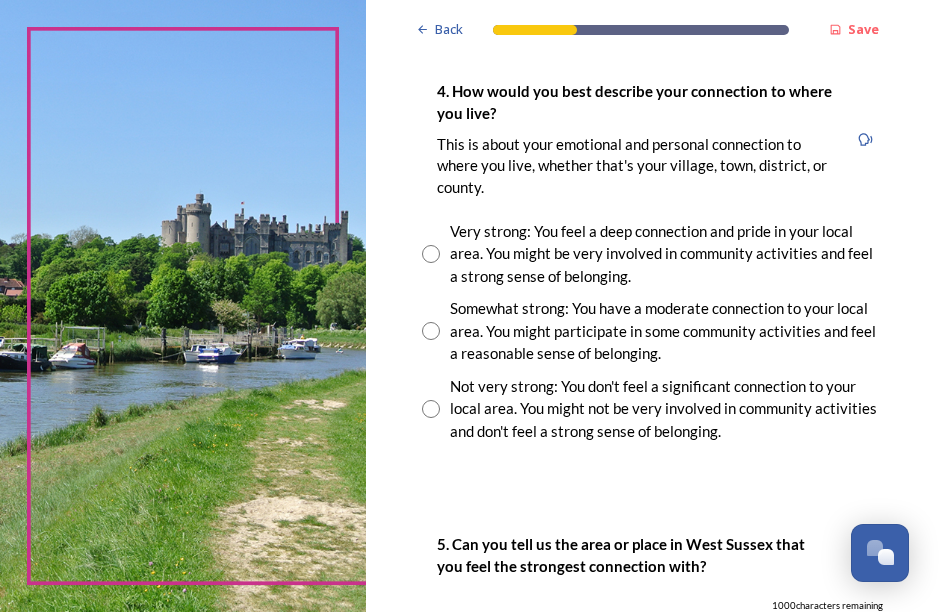 type on "Amberley" 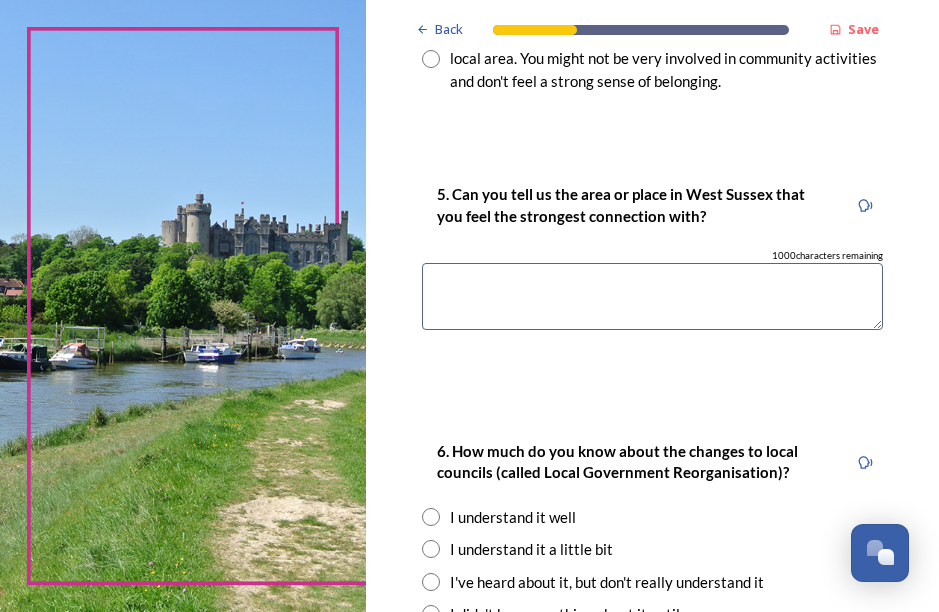scroll, scrollTop: 1922, scrollLeft: 0, axis: vertical 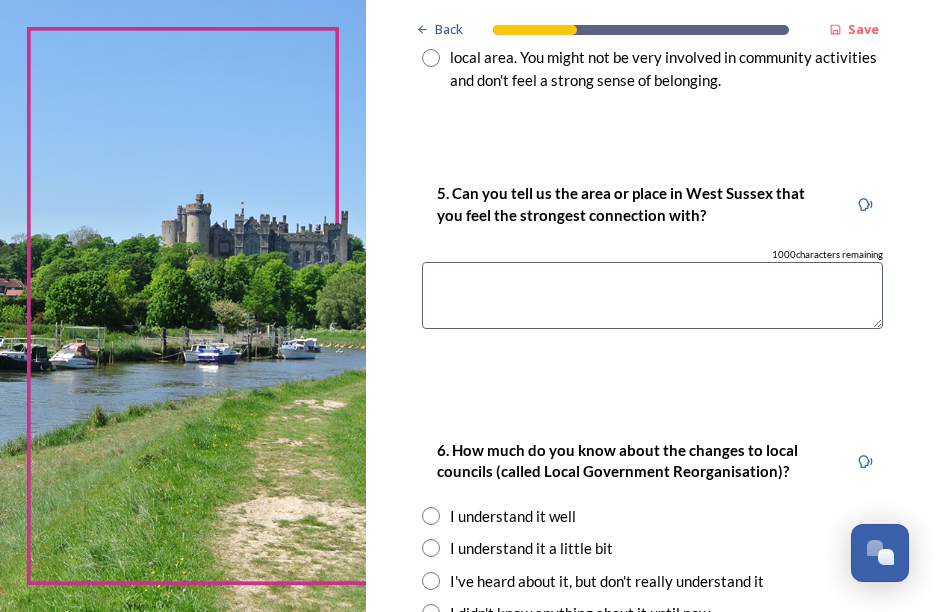 click at bounding box center (652, 295) 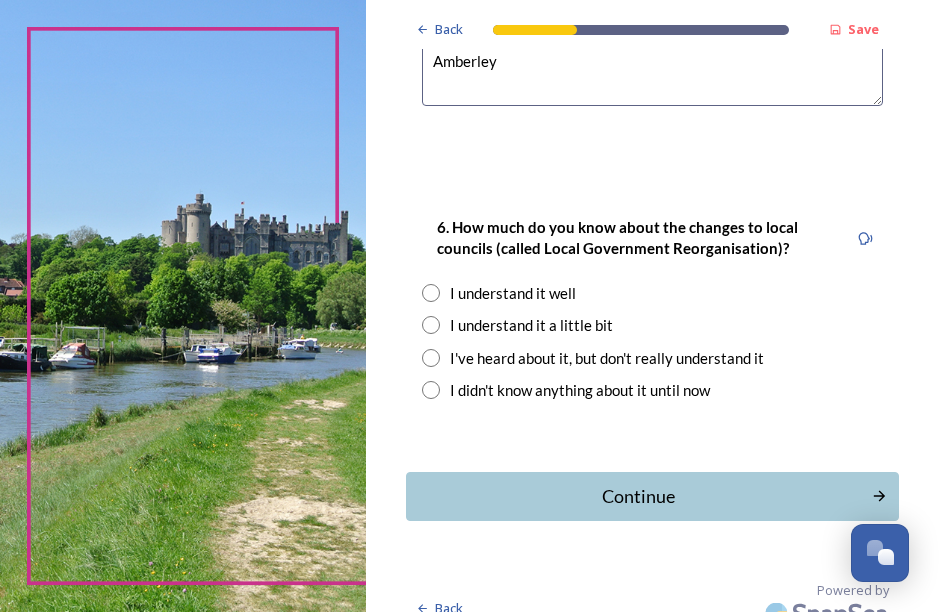scroll, scrollTop: 2144, scrollLeft: 0, axis: vertical 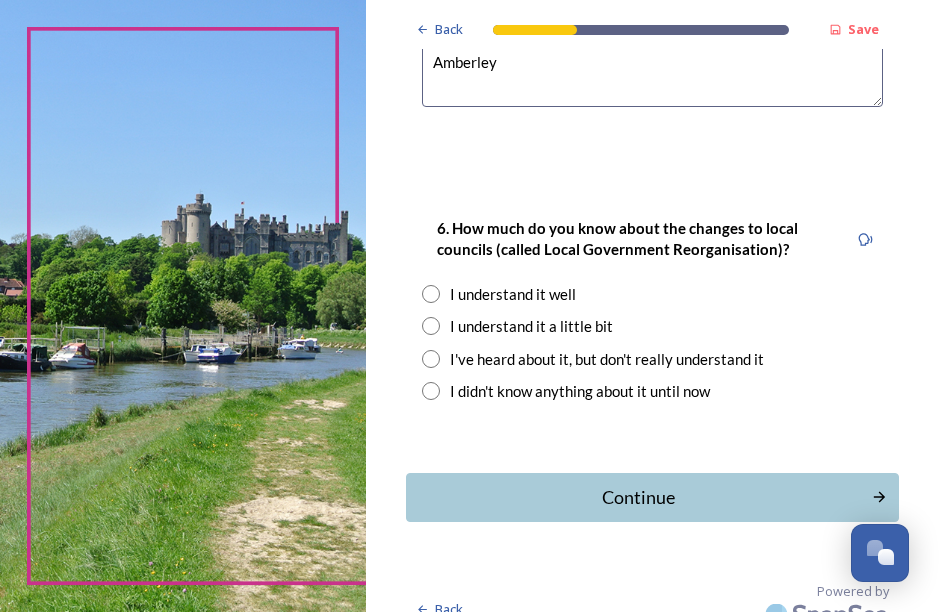 type on "Amberley" 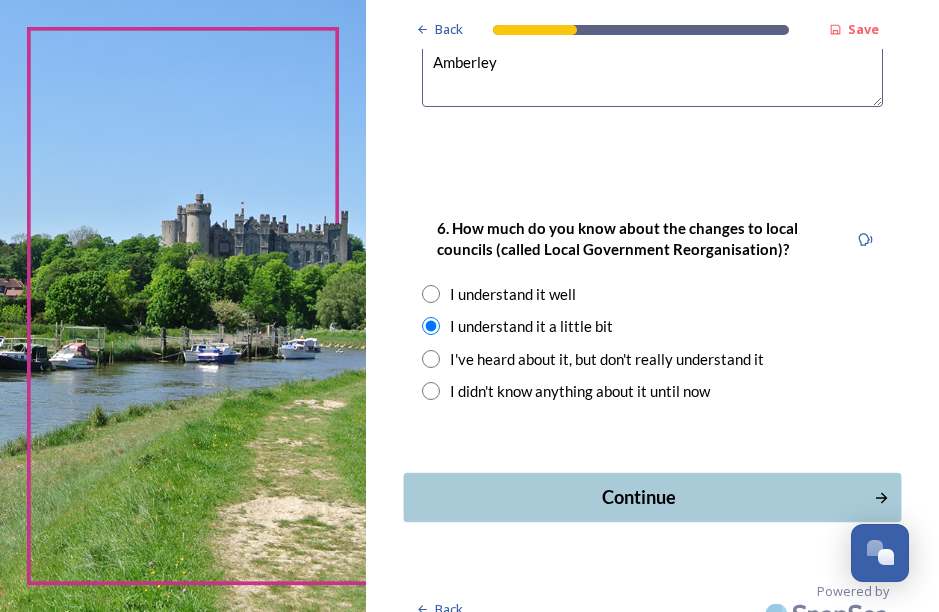 click on "Continue" at bounding box center (638, 496) 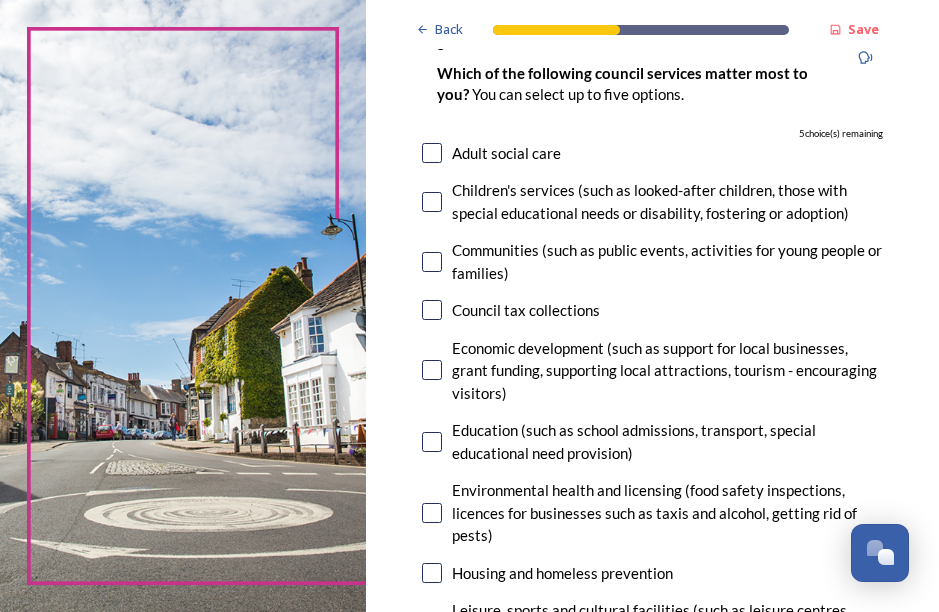 scroll, scrollTop: 188, scrollLeft: 0, axis: vertical 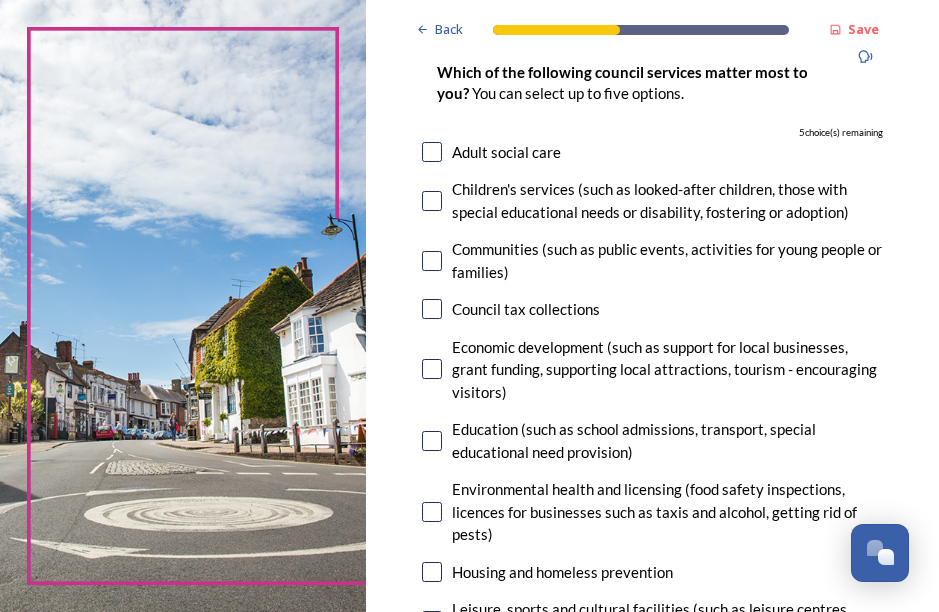click at bounding box center [432, 309] 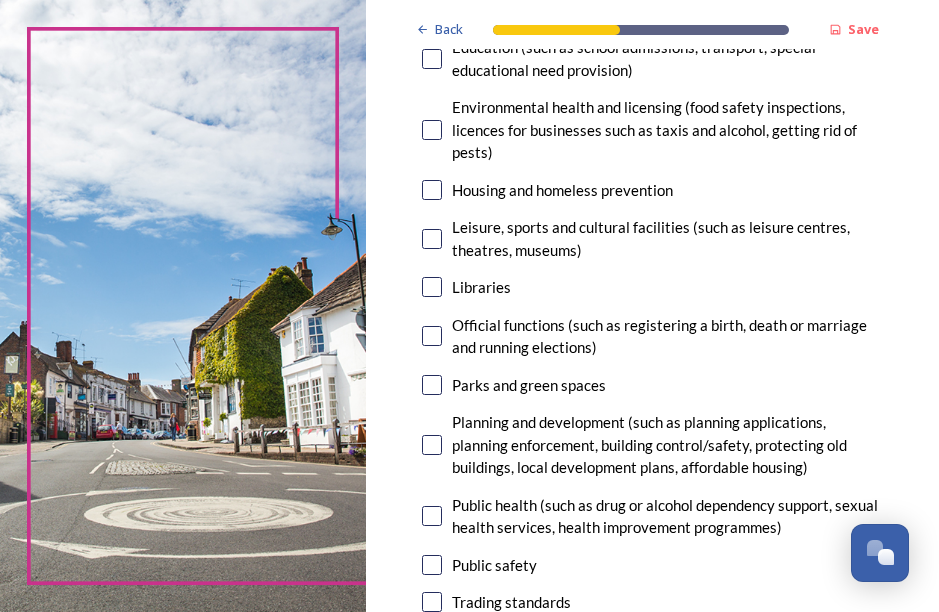 scroll, scrollTop: 576, scrollLeft: 0, axis: vertical 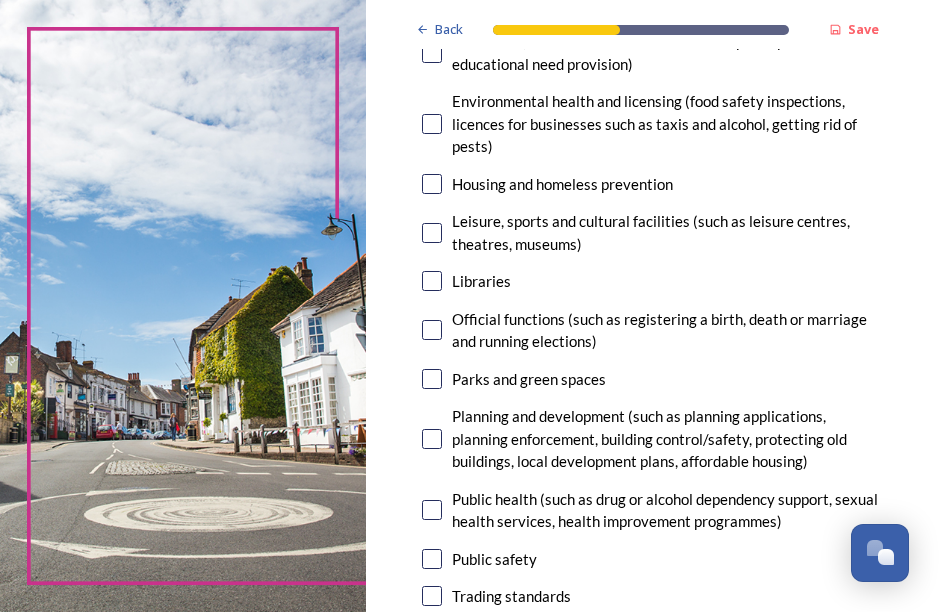 click at bounding box center (432, 281) 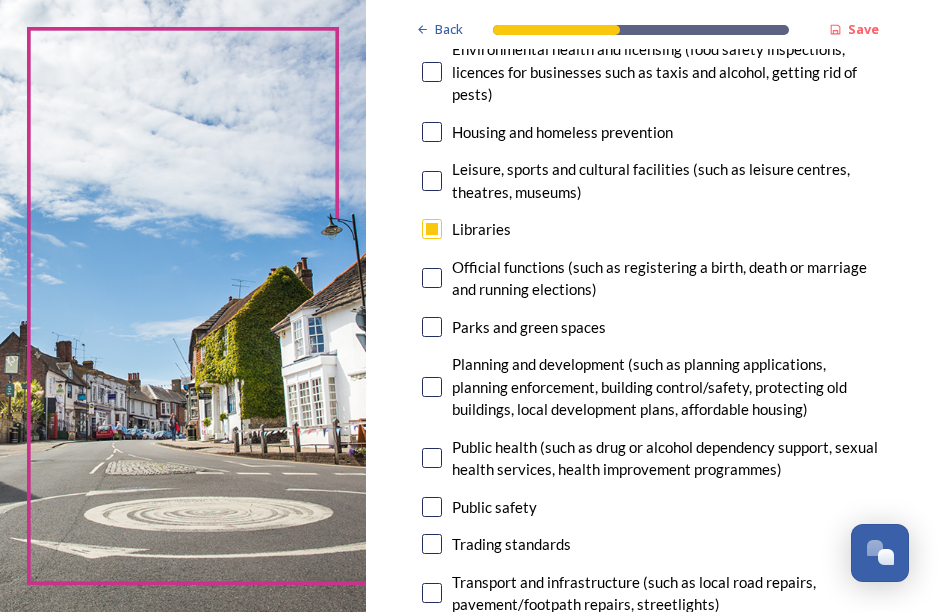 scroll, scrollTop: 632, scrollLeft: 0, axis: vertical 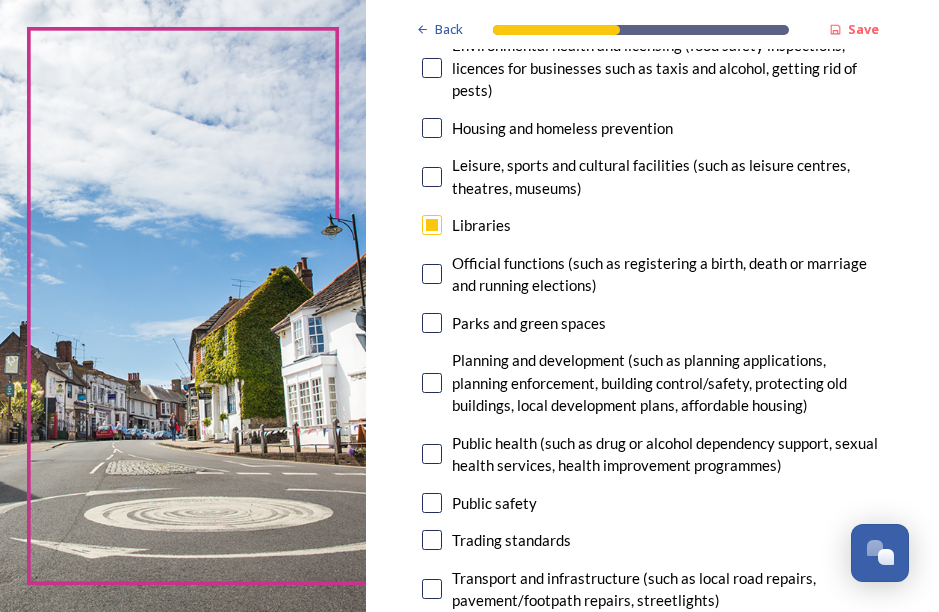click at bounding box center [432, 323] 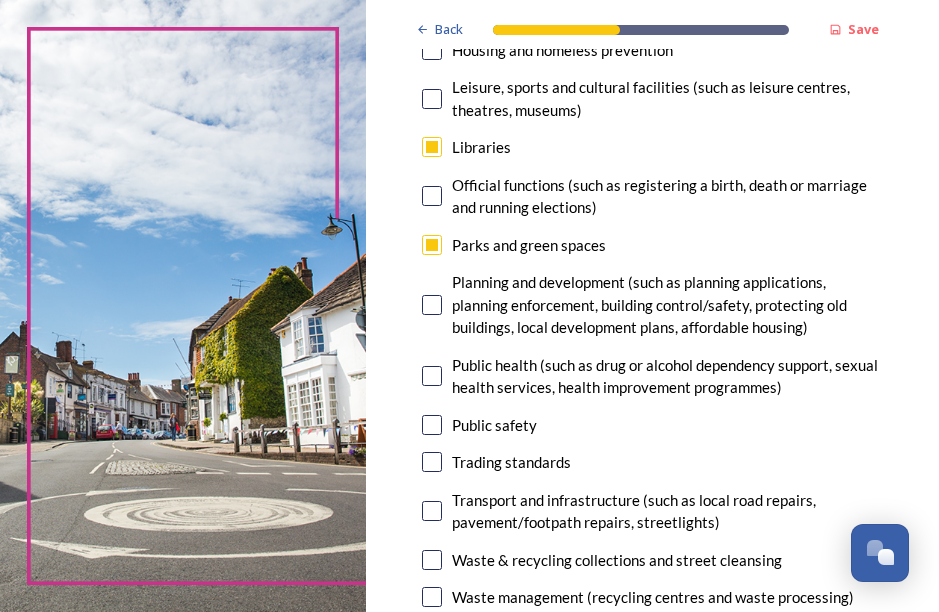 scroll, scrollTop: 720, scrollLeft: 0, axis: vertical 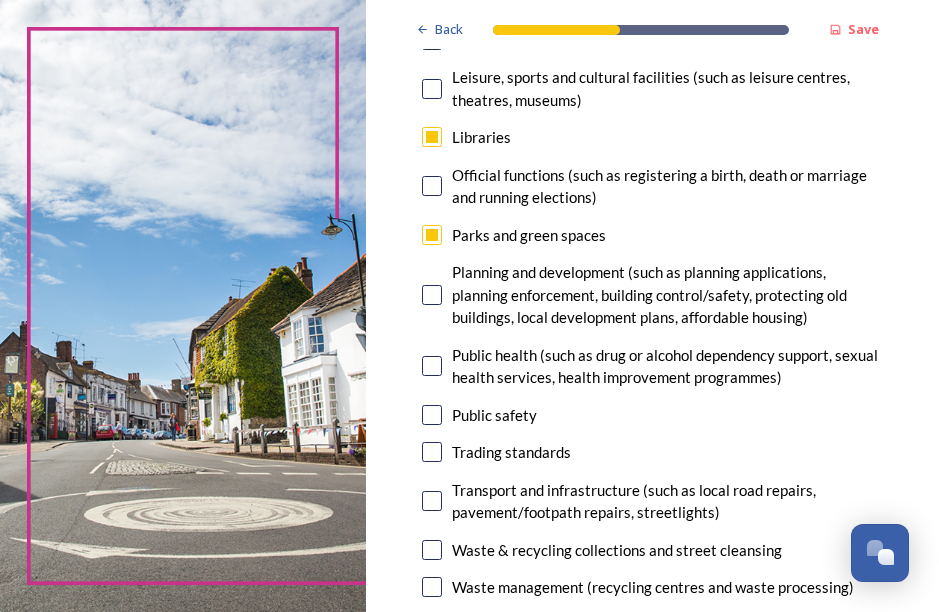 click at bounding box center (432, 295) 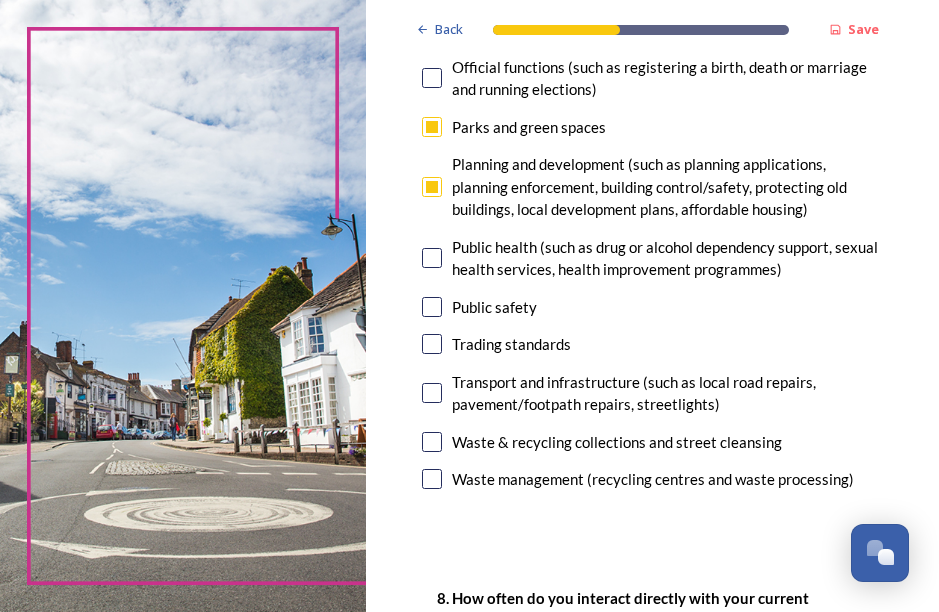 scroll, scrollTop: 835, scrollLeft: 0, axis: vertical 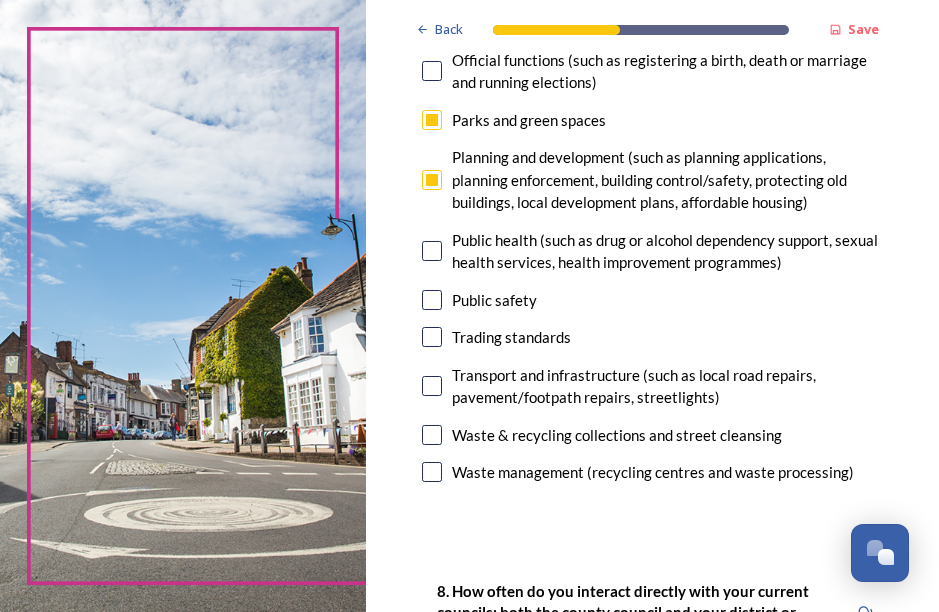 click at bounding box center [432, 386] 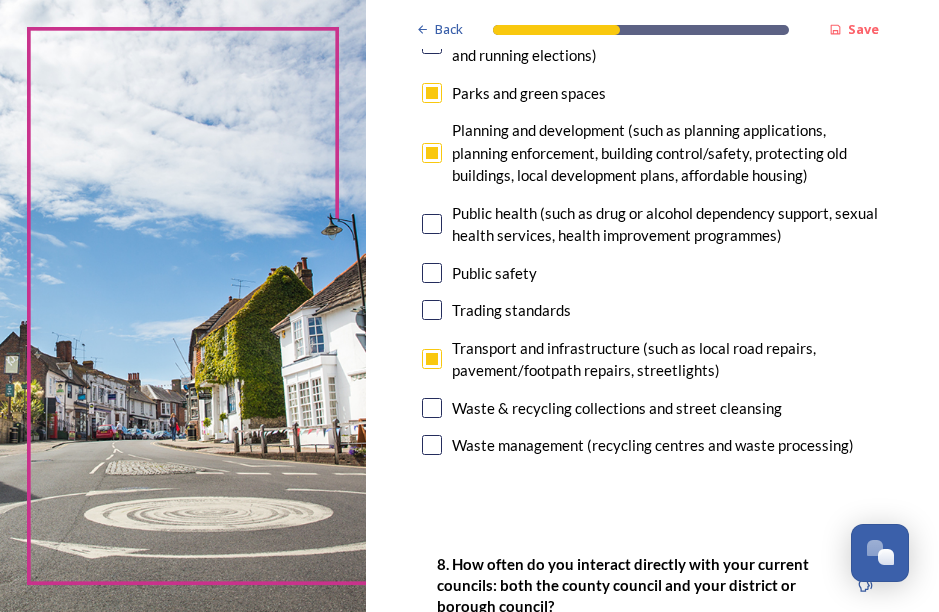 scroll, scrollTop: 871, scrollLeft: 0, axis: vertical 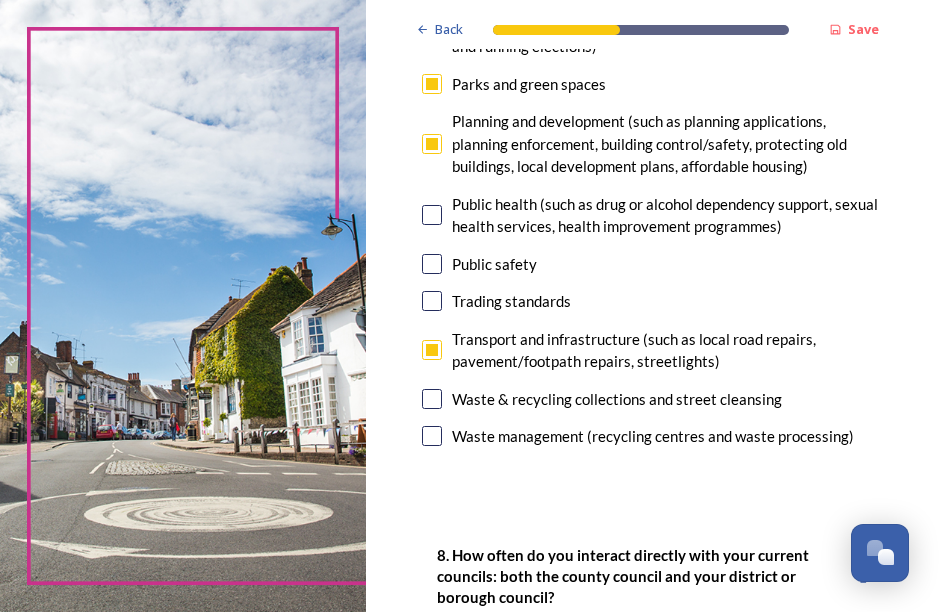 click at bounding box center (432, 399) 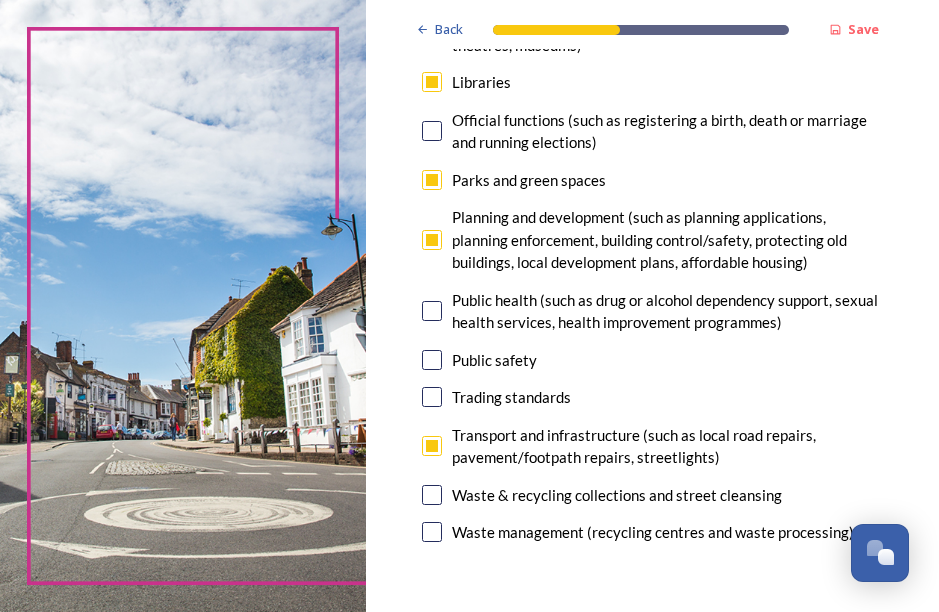 scroll, scrollTop: 791, scrollLeft: 0, axis: vertical 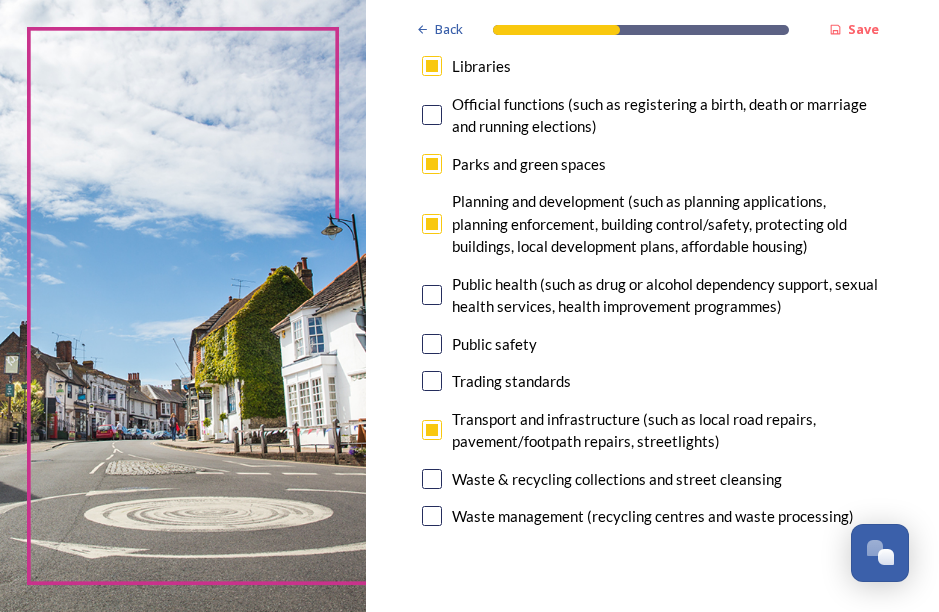 click at bounding box center [432, 479] 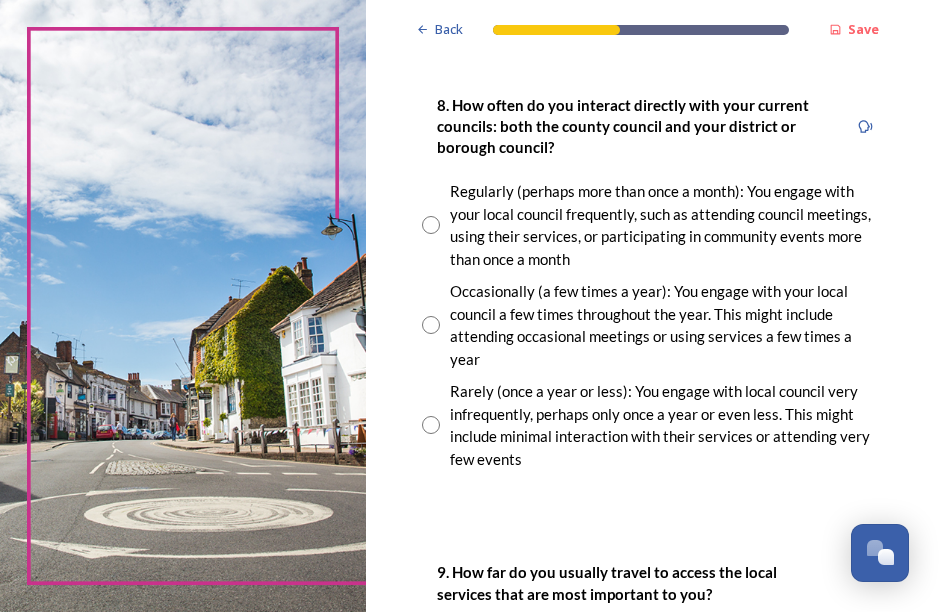 scroll, scrollTop: 1328, scrollLeft: 0, axis: vertical 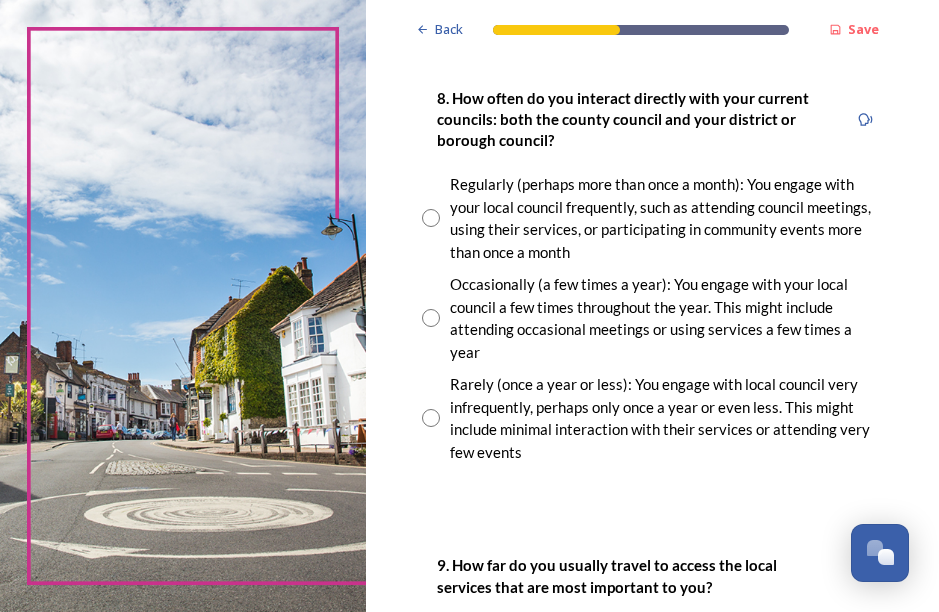 click at bounding box center (431, 318) 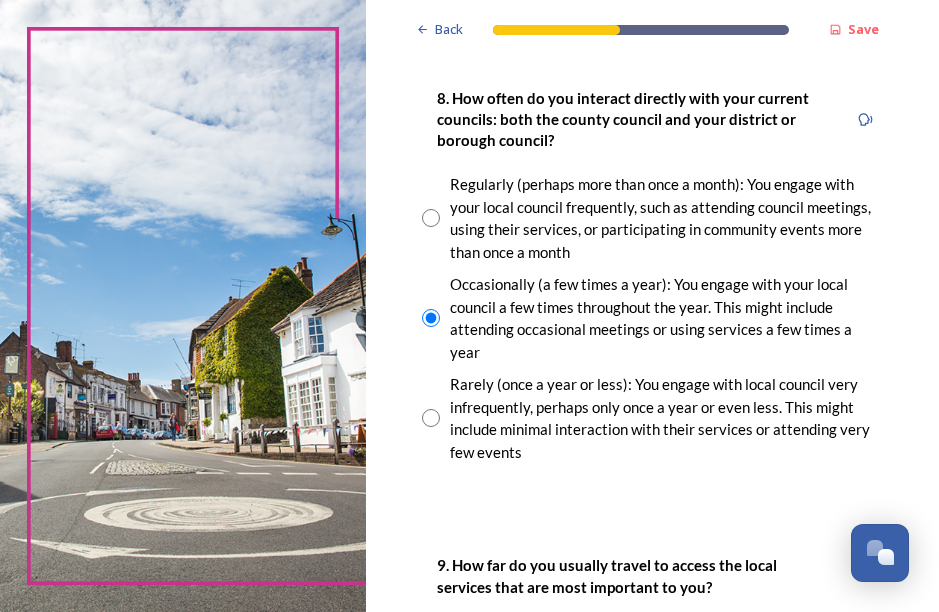 click at bounding box center (431, 318) 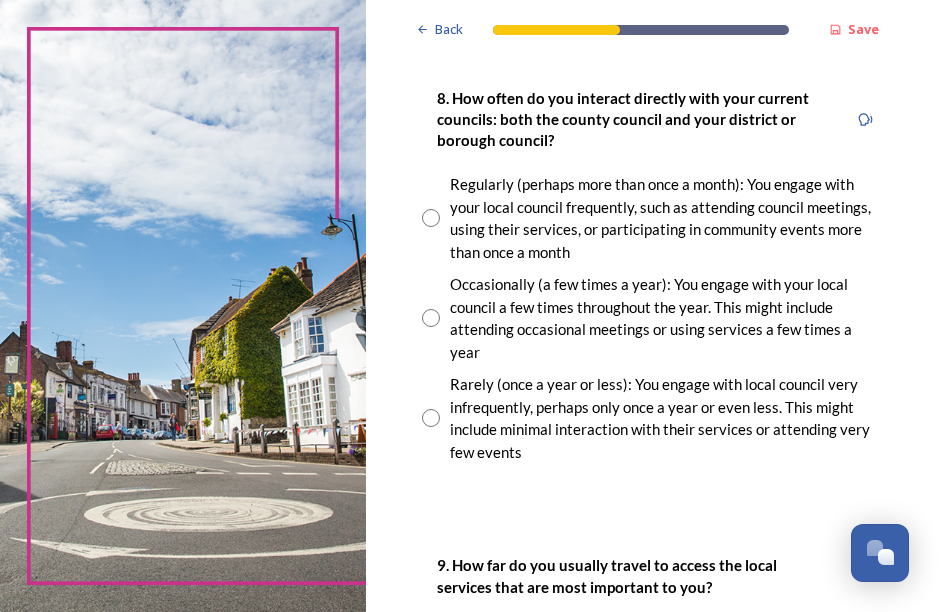 click at bounding box center [431, 318] 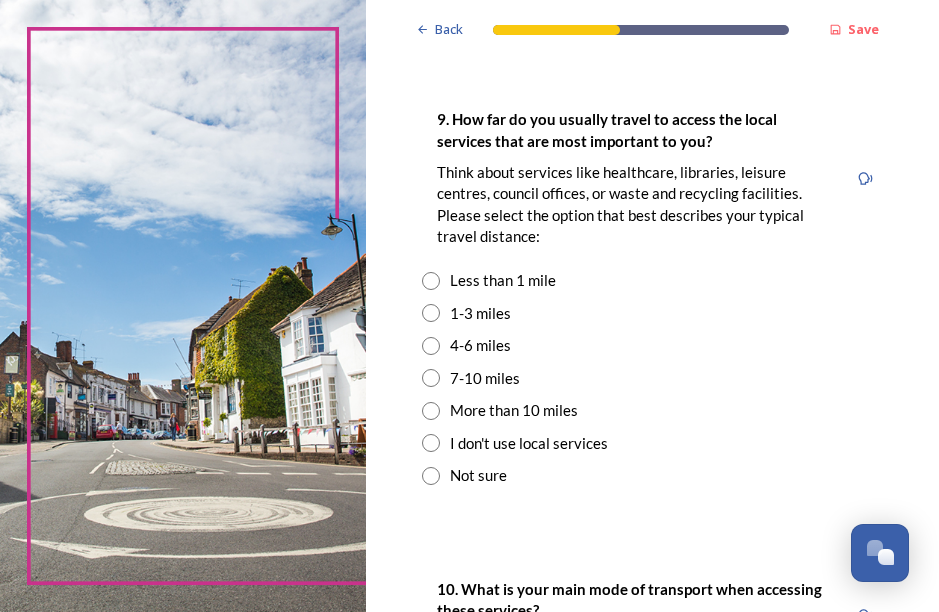 scroll, scrollTop: 1769, scrollLeft: 0, axis: vertical 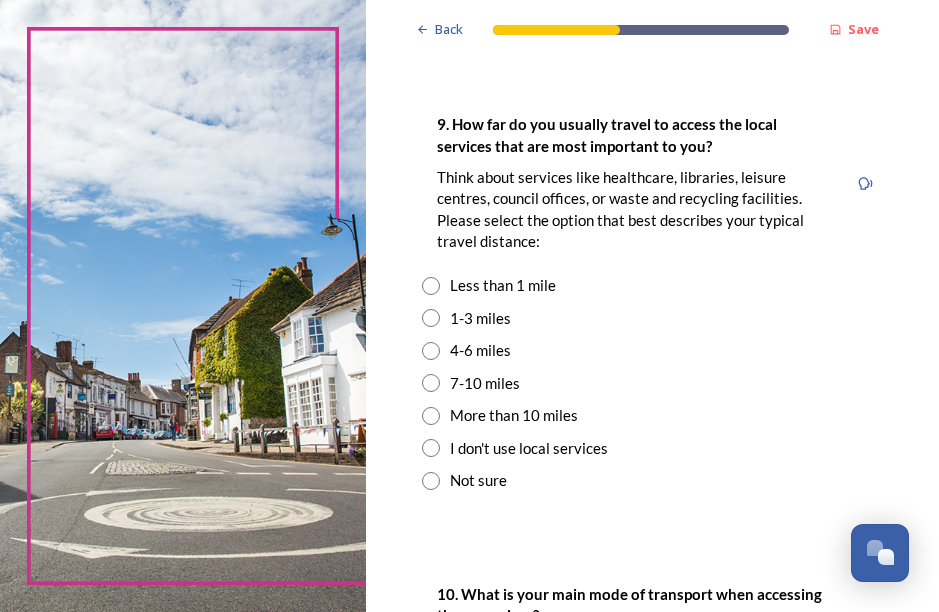 click at bounding box center [431, 383] 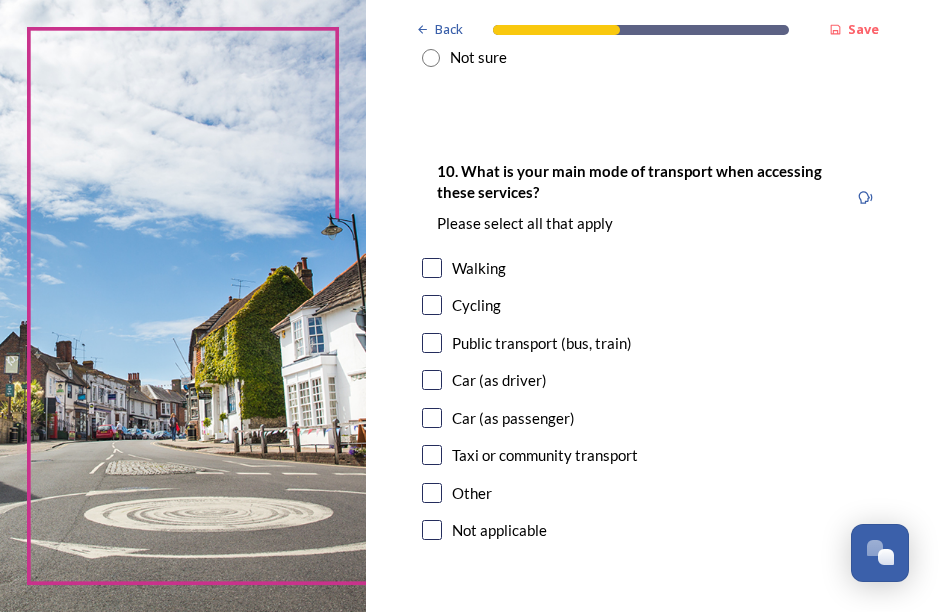 scroll, scrollTop: 2194, scrollLeft: 0, axis: vertical 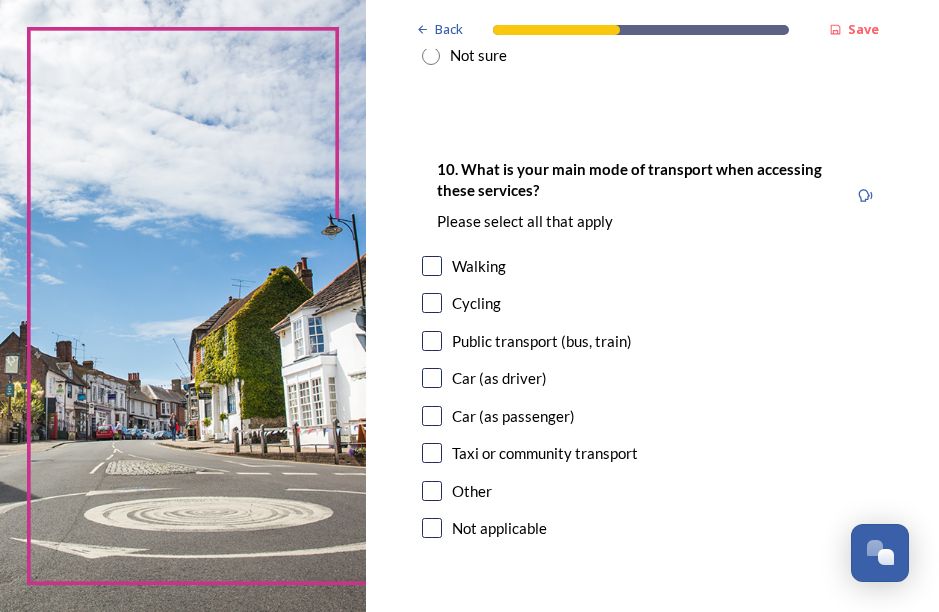 click at bounding box center [432, 378] 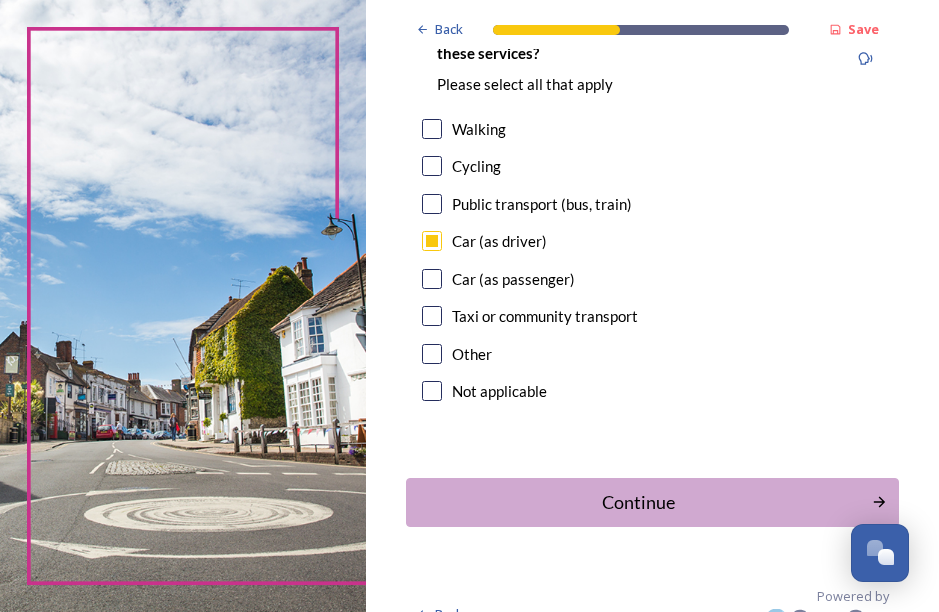 scroll, scrollTop: 2327, scrollLeft: 0, axis: vertical 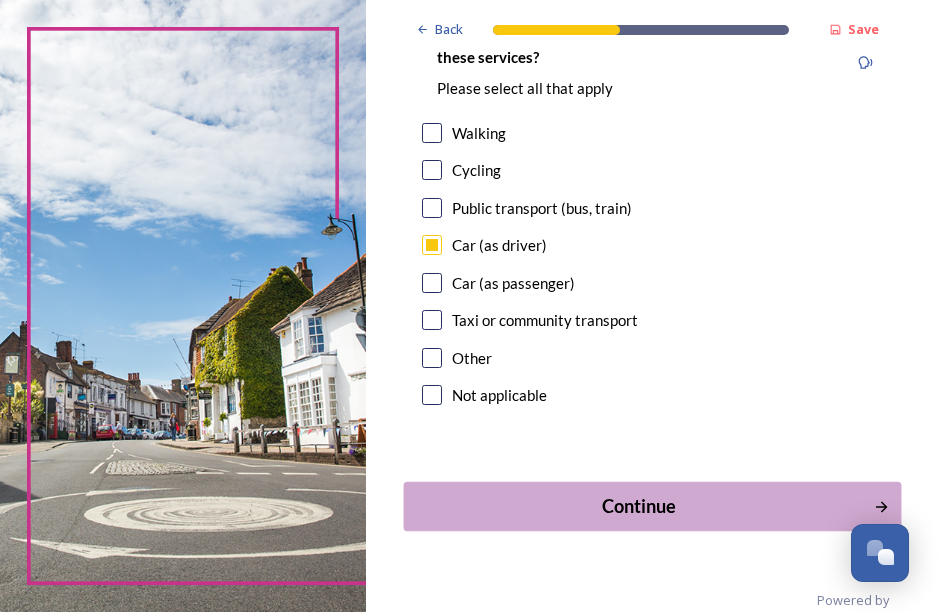 click on "Continue" at bounding box center [638, 506] 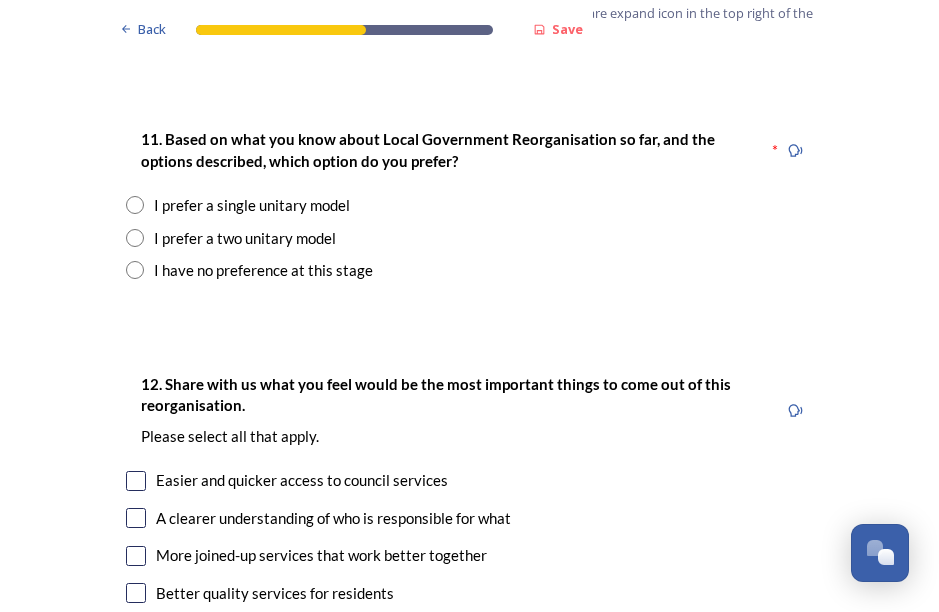 scroll, scrollTop: 2613, scrollLeft: 0, axis: vertical 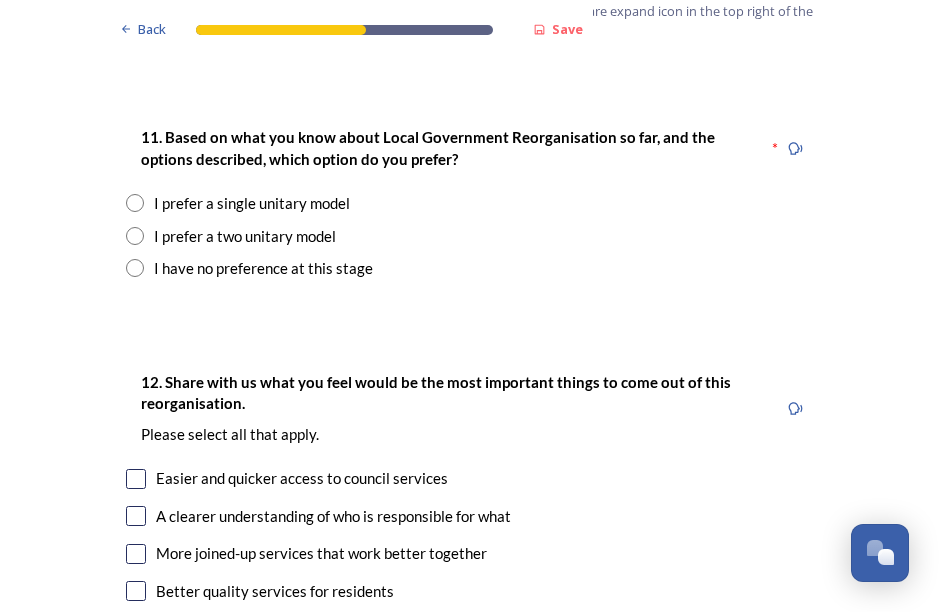 click at bounding box center (135, 268) 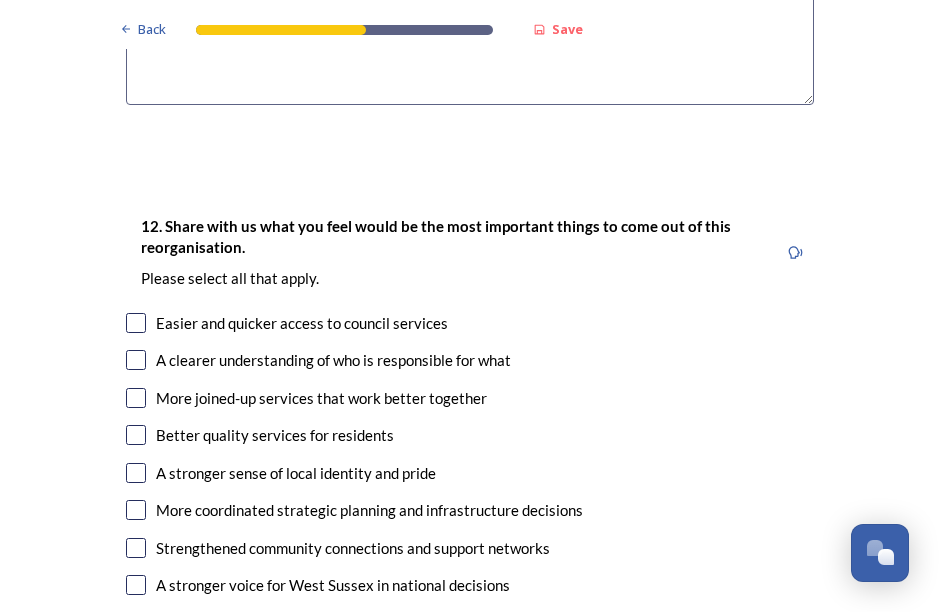scroll, scrollTop: 3198, scrollLeft: 0, axis: vertical 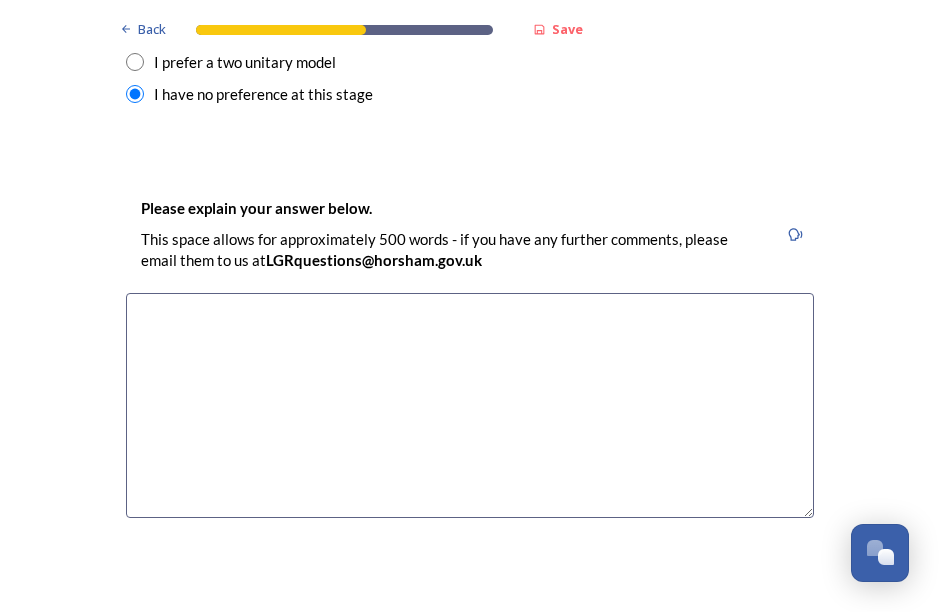 click at bounding box center [470, 405] 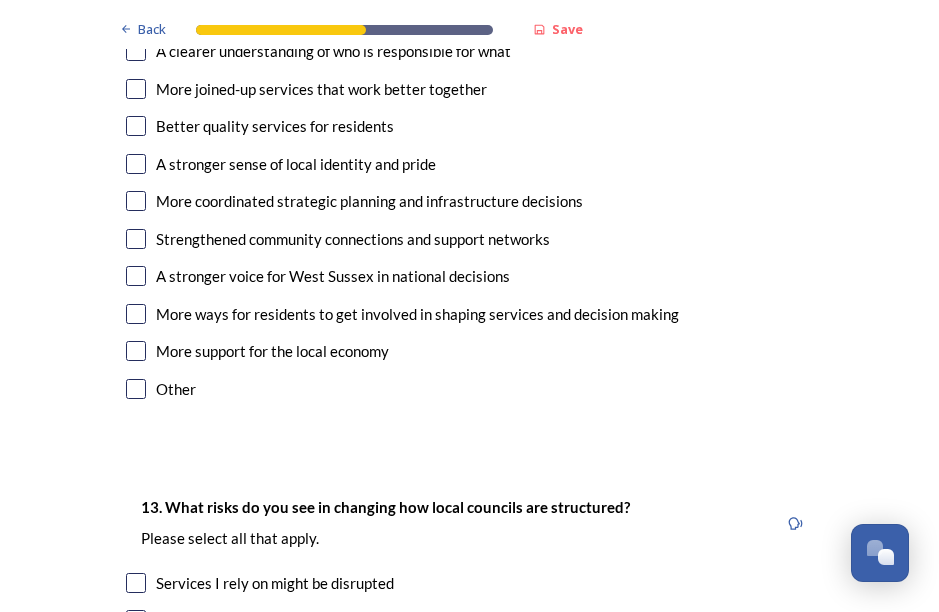 scroll, scrollTop: 3511, scrollLeft: 0, axis: vertical 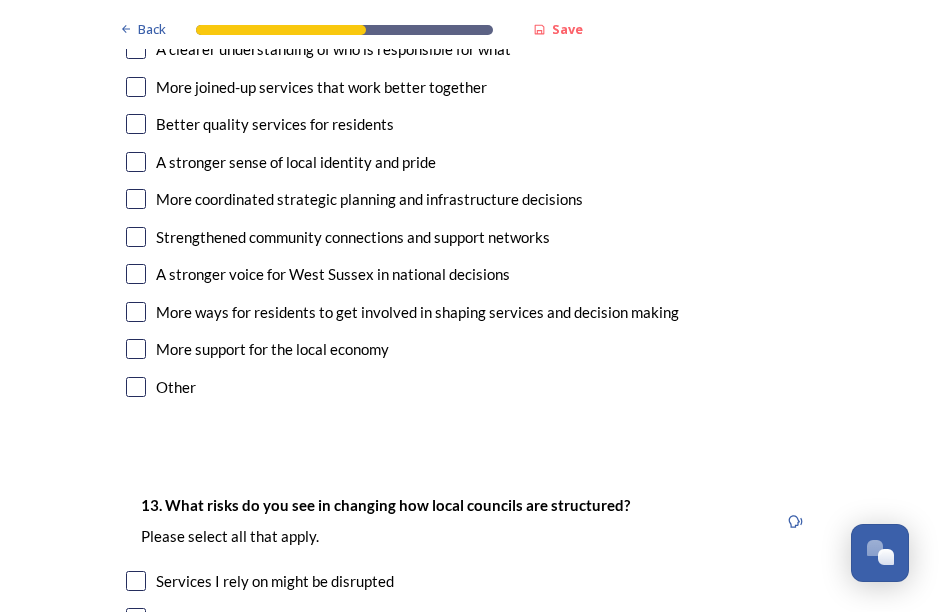 type on "I will await the decision and then assess since Government take no notice of our desires !" 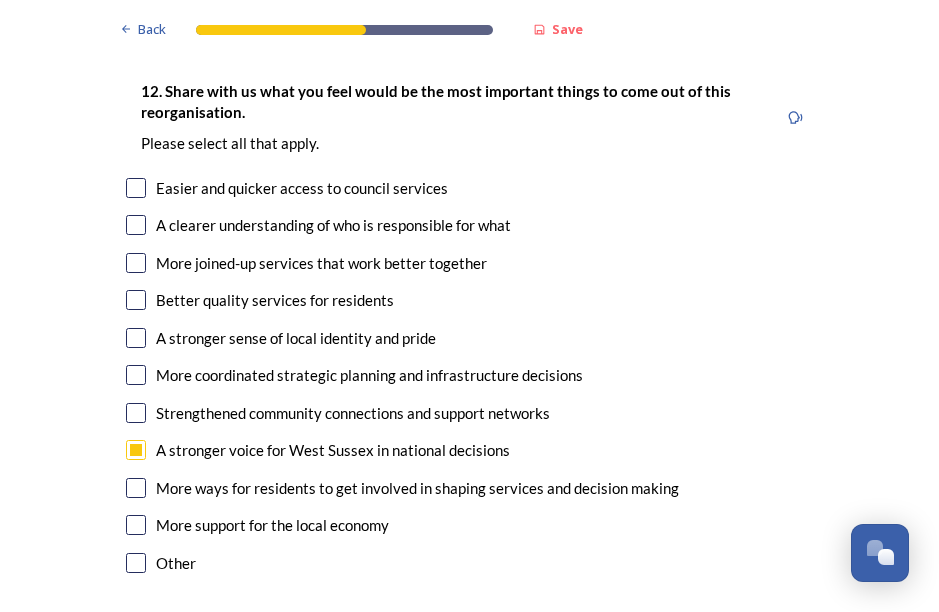 scroll, scrollTop: 3324, scrollLeft: 0, axis: vertical 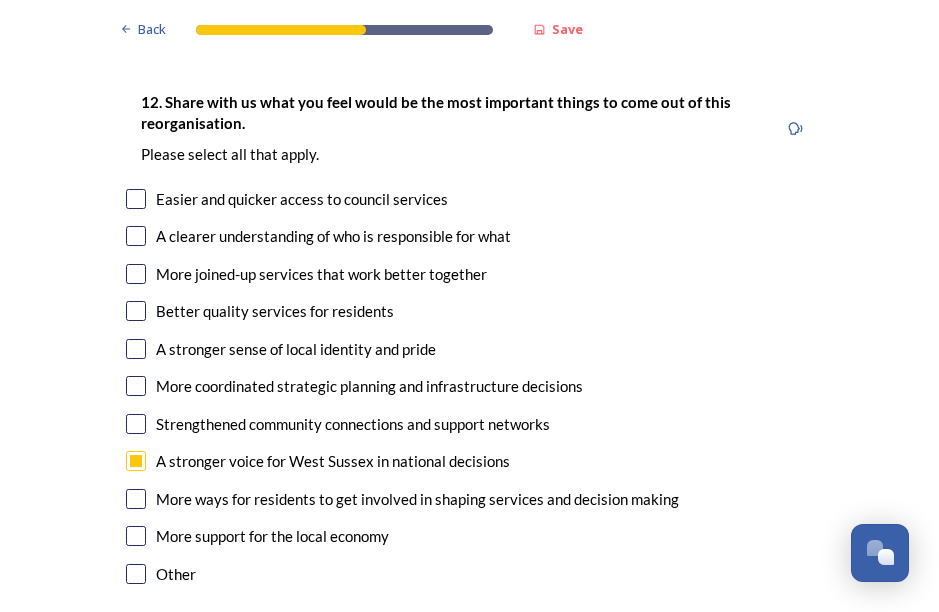 click at bounding box center (136, 311) 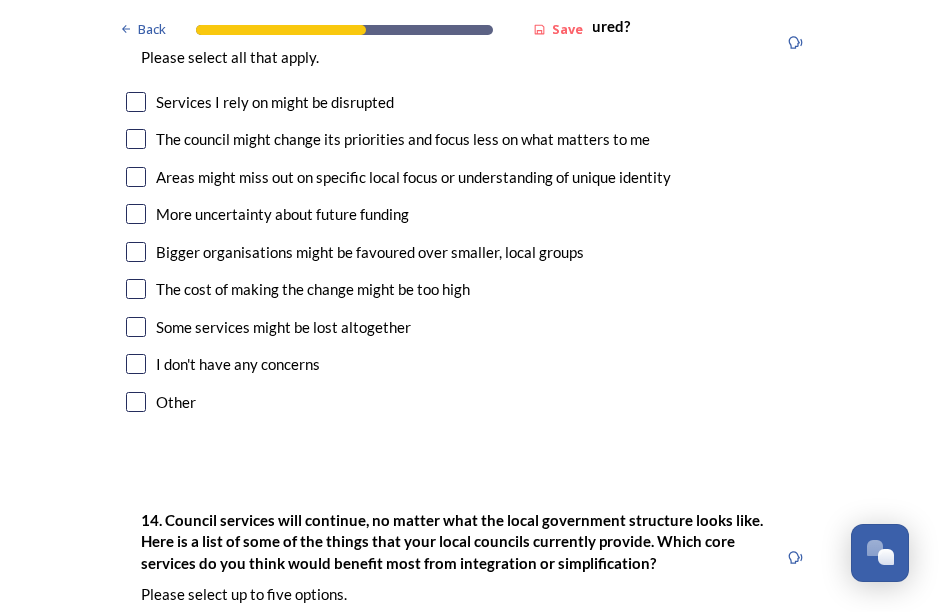 scroll, scrollTop: 3992, scrollLeft: 0, axis: vertical 